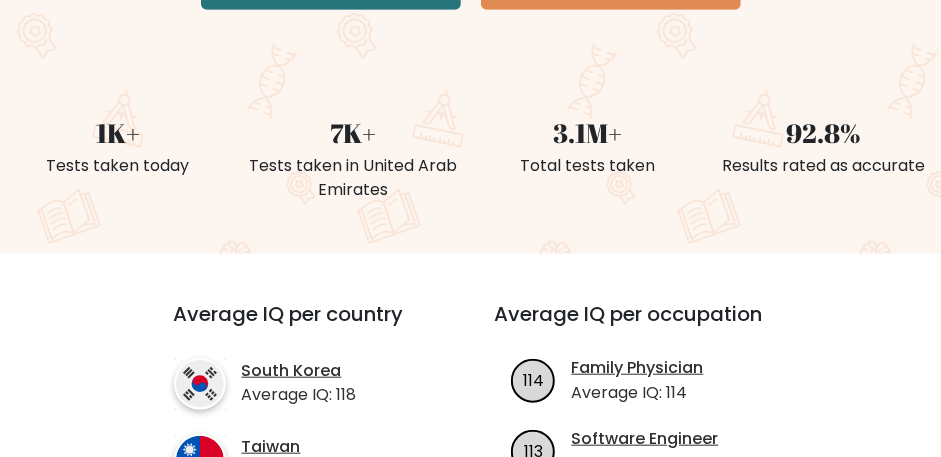 scroll, scrollTop: 560, scrollLeft: 0, axis: vertical 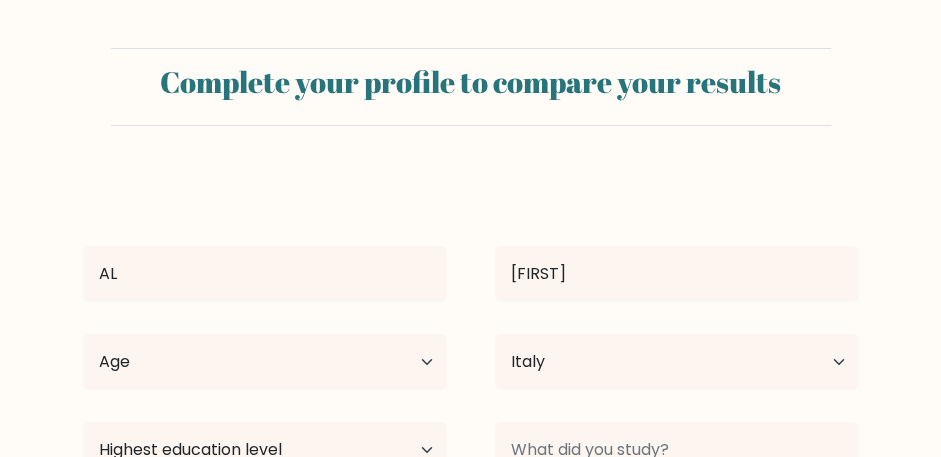 select on "IT" 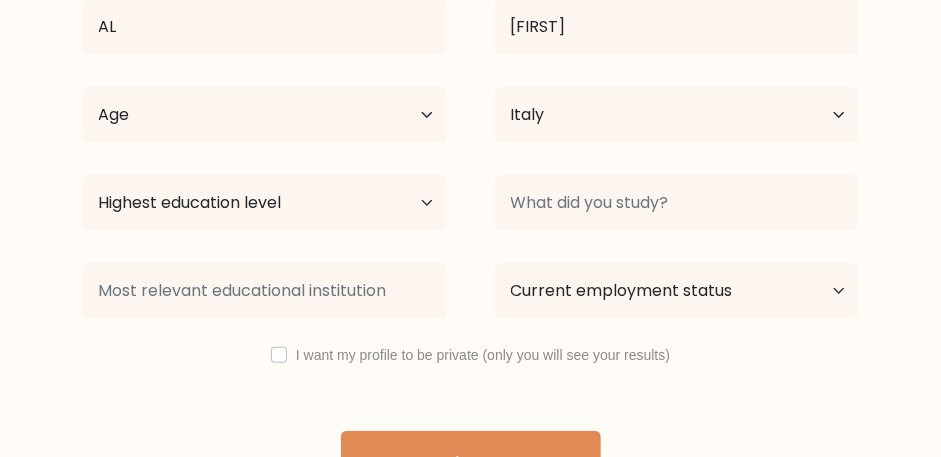 scroll, scrollTop: 300, scrollLeft: 0, axis: vertical 